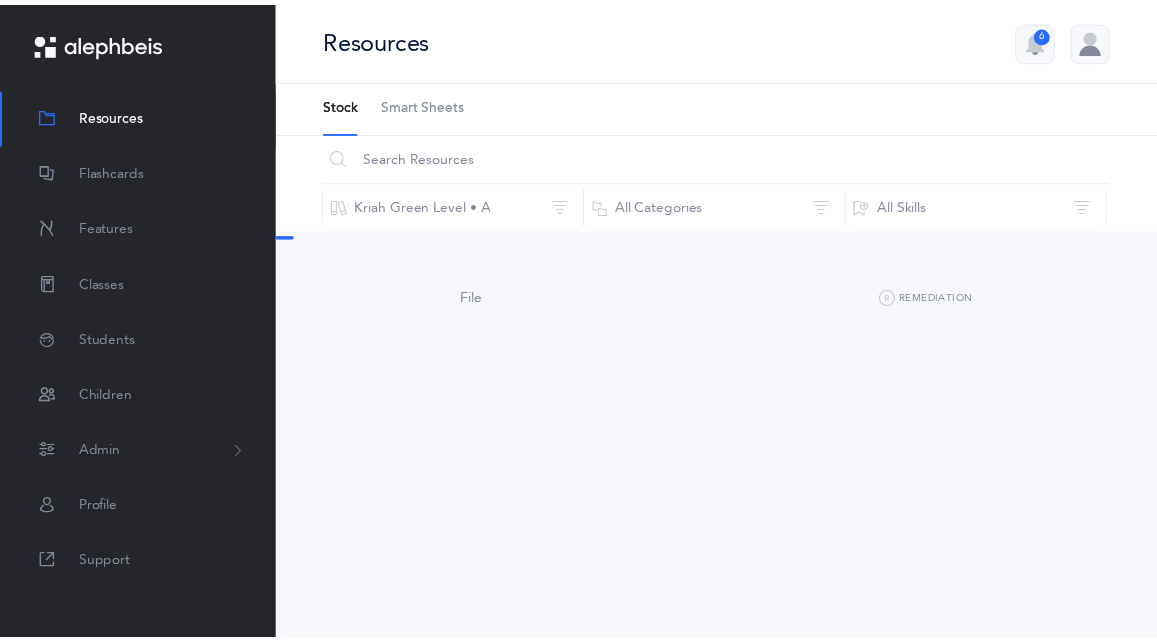 scroll, scrollTop: 0, scrollLeft: 0, axis: both 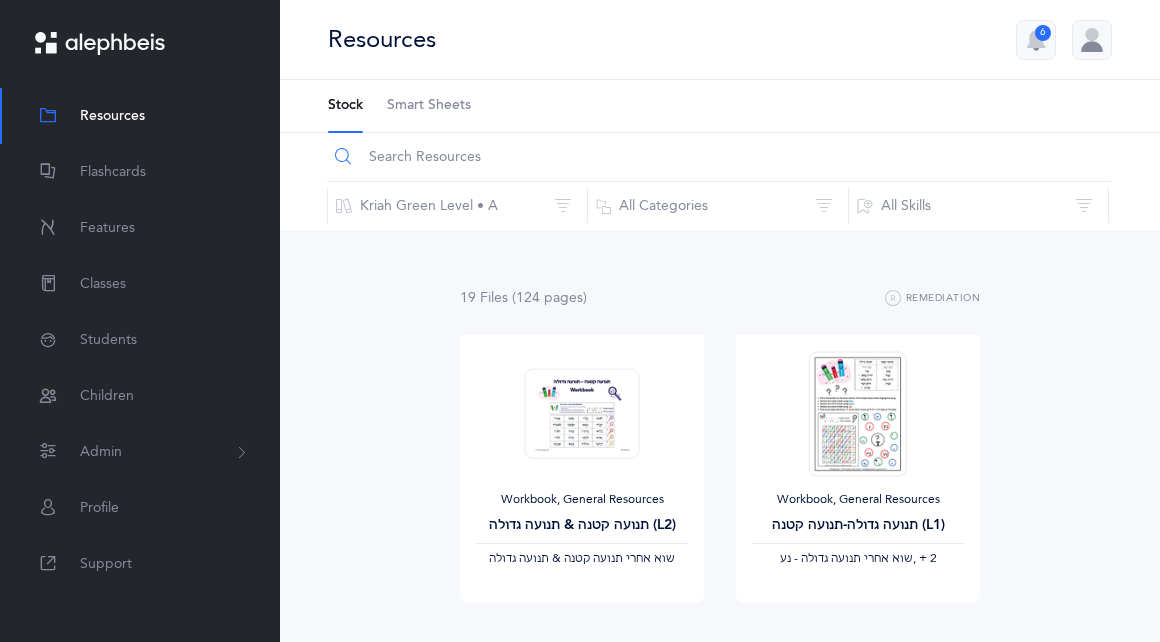 drag, startPoint x: 642, startPoint y: 134, endPoint x: 635, endPoint y: 19, distance: 115.212845 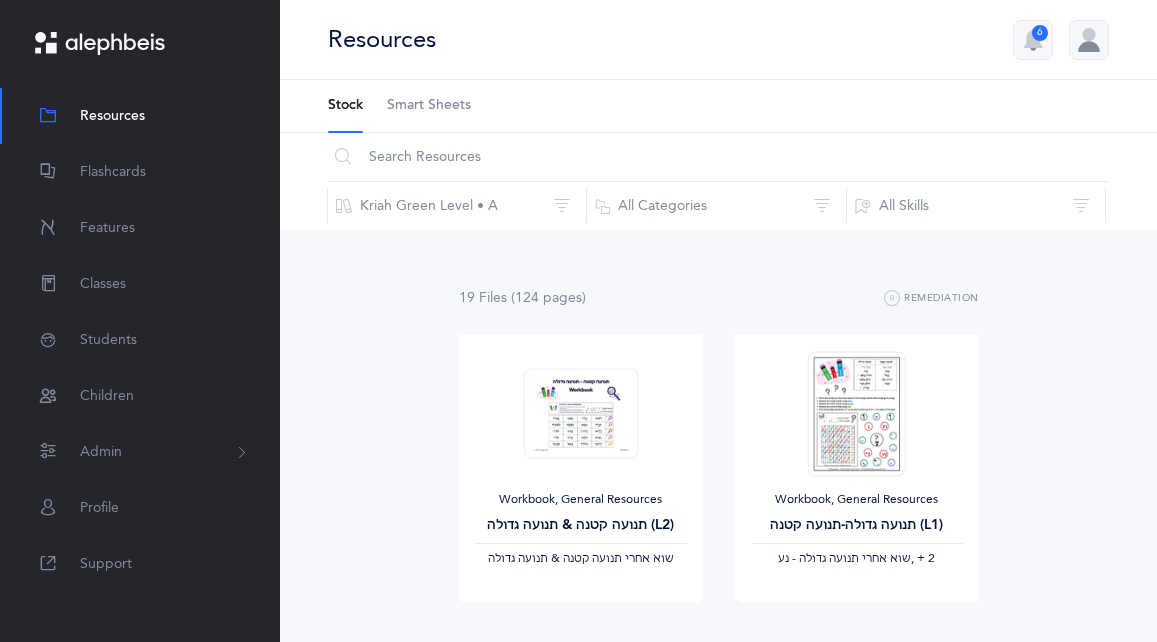click on "Smart Sheets" at bounding box center [429, 106] 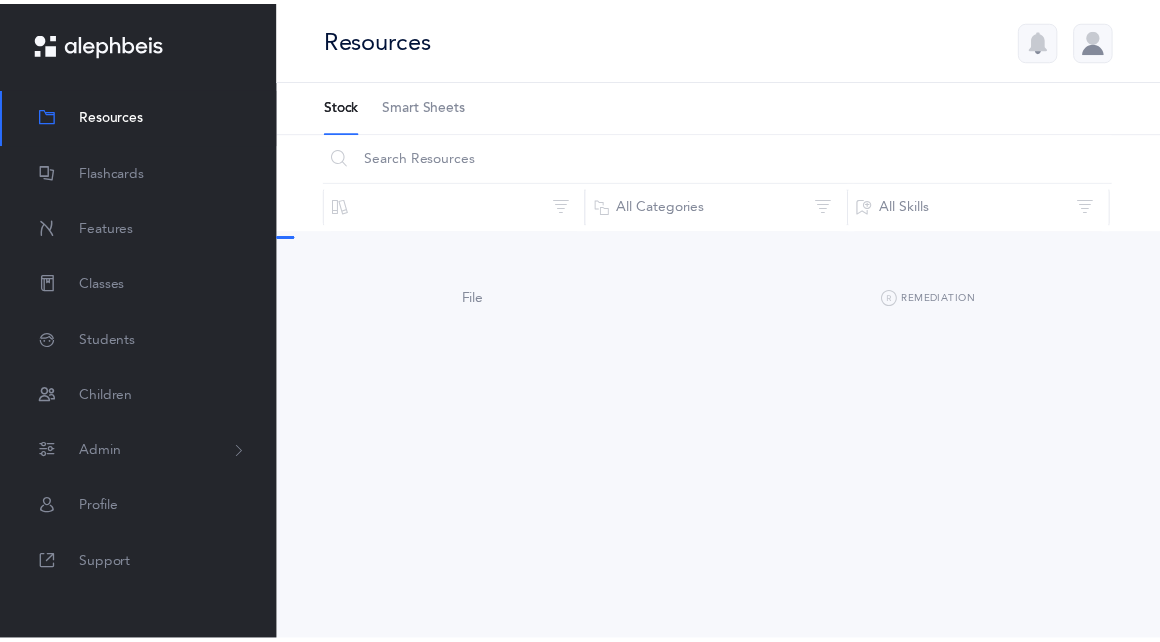 scroll, scrollTop: 0, scrollLeft: 0, axis: both 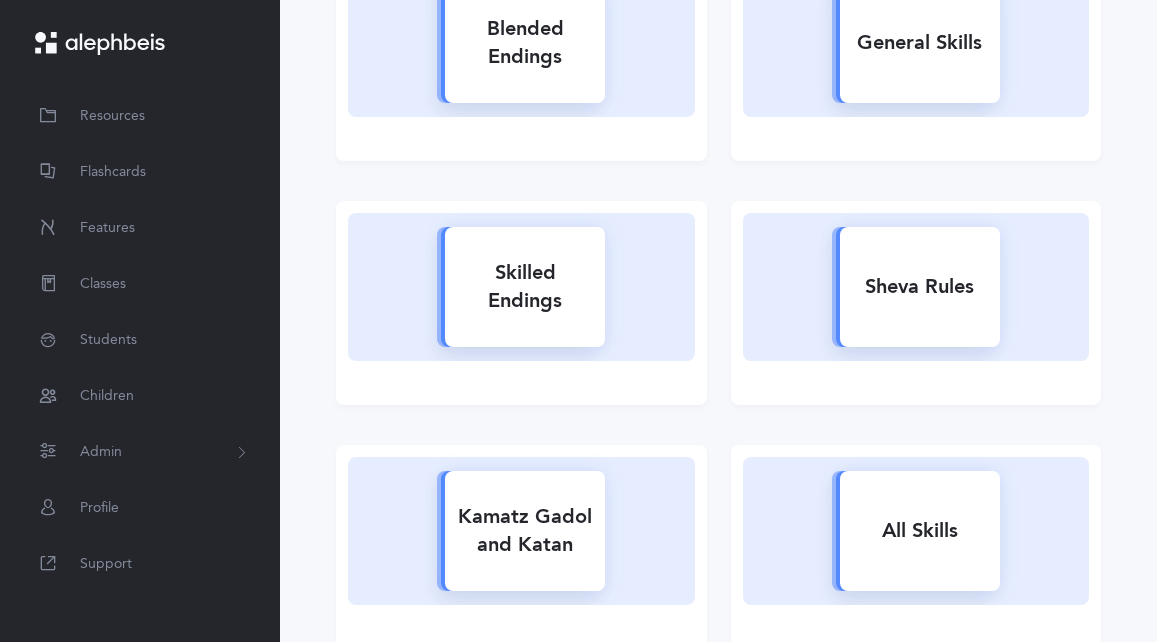 click on "Skilled Endings" at bounding box center [525, 287] 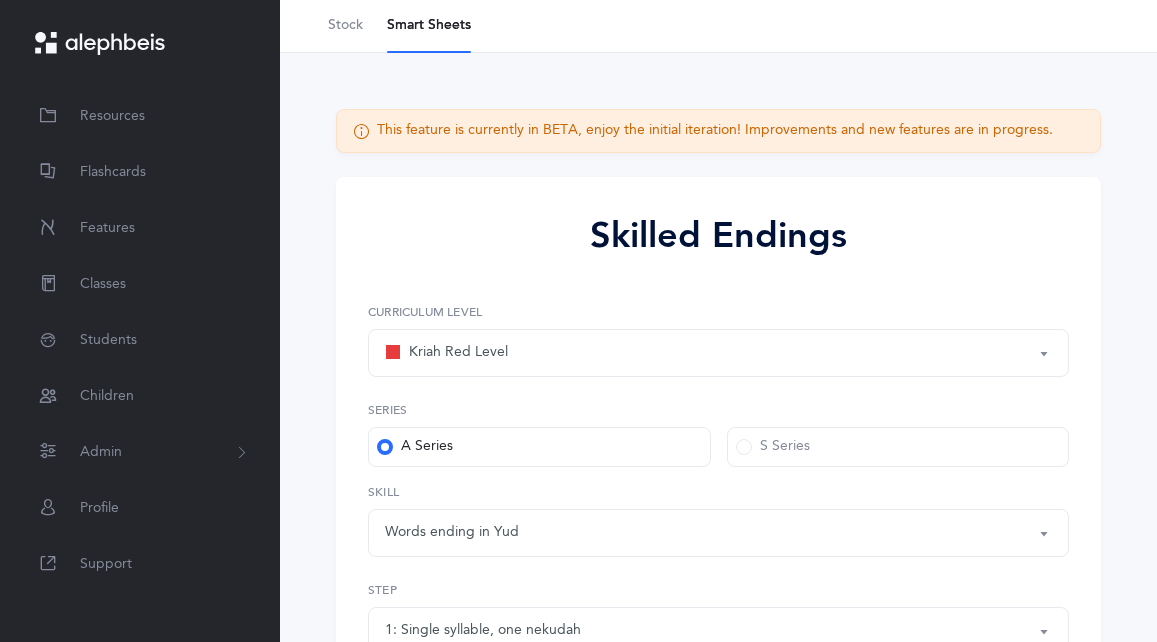 scroll, scrollTop: 200, scrollLeft: 0, axis: vertical 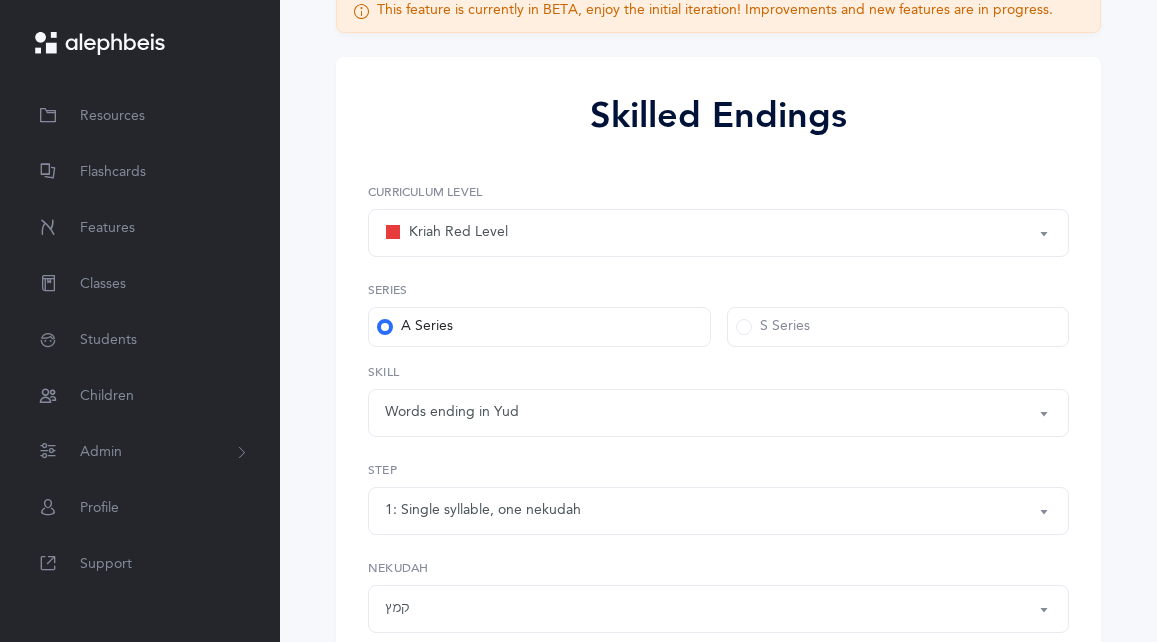 click on "Kriah Red Level" at bounding box center (718, 233) 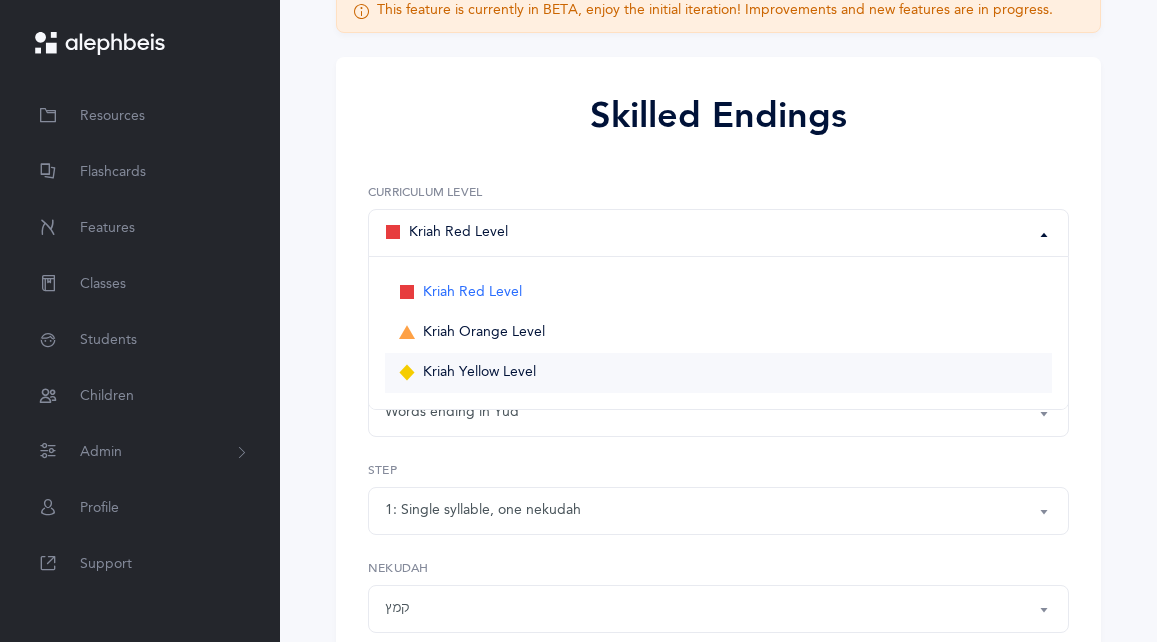 click on "Kriah Yellow Level" at bounding box center [718, 373] 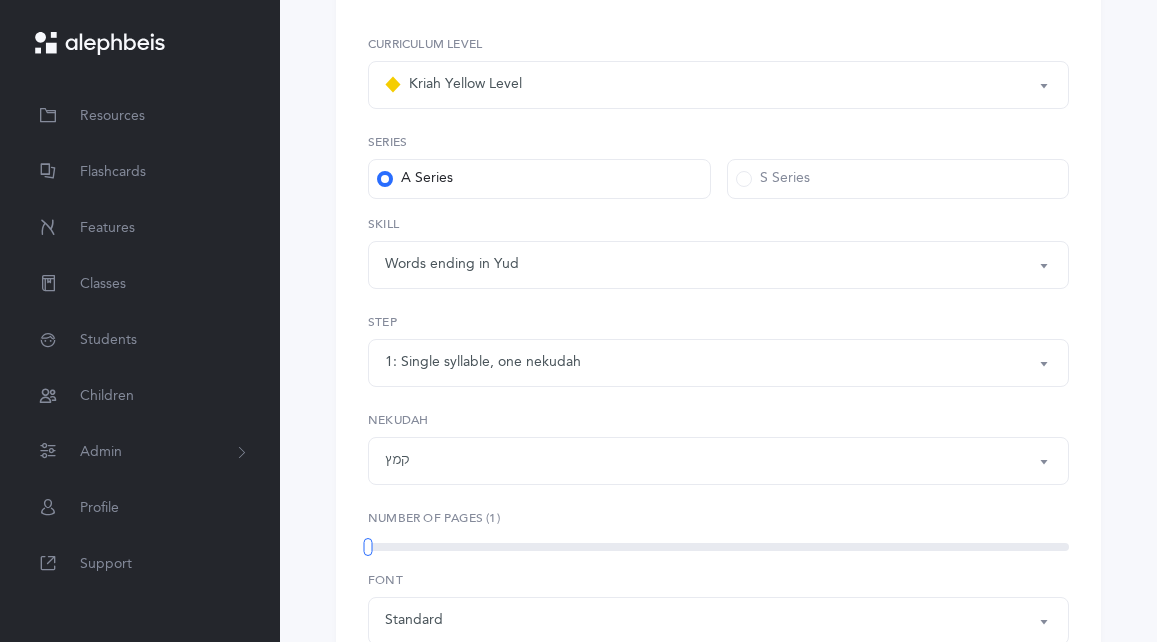 scroll, scrollTop: 400, scrollLeft: 0, axis: vertical 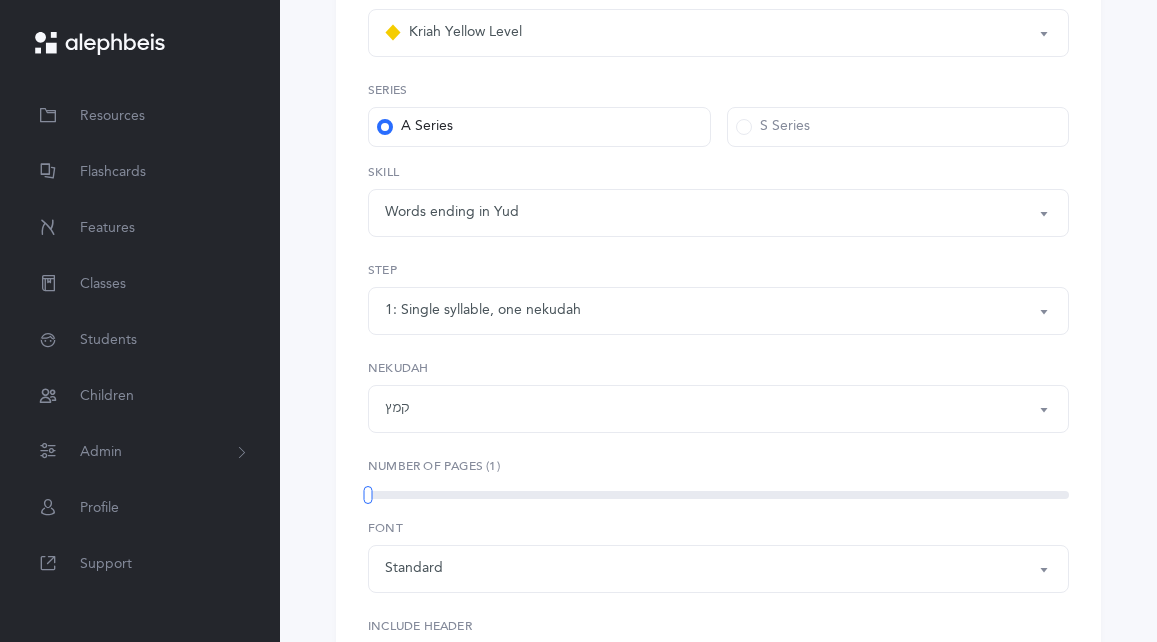 click on "Words ending in Yud" at bounding box center (718, 213) 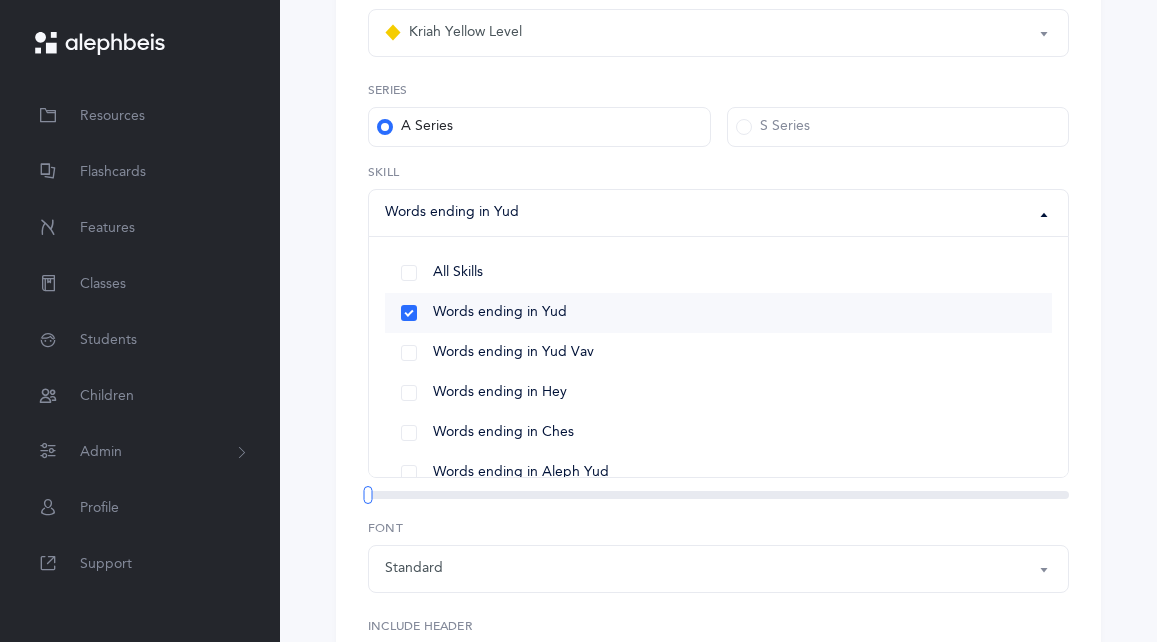 click on "Words ending in Yud" at bounding box center (718, 313) 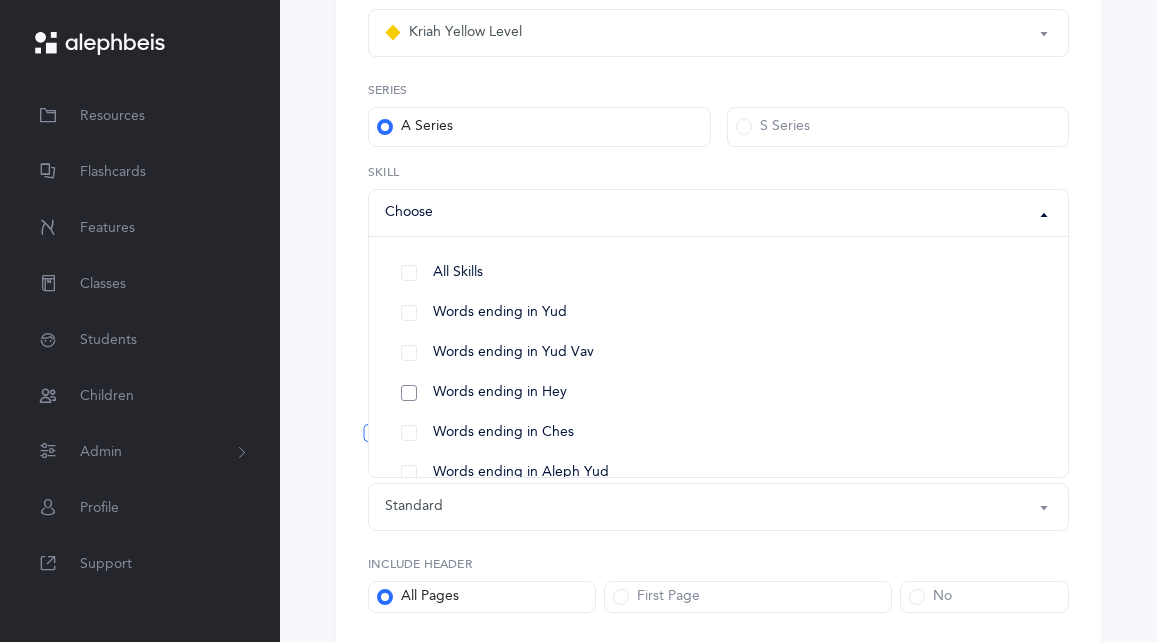 click on "Words ending in Hey" at bounding box center (718, 393) 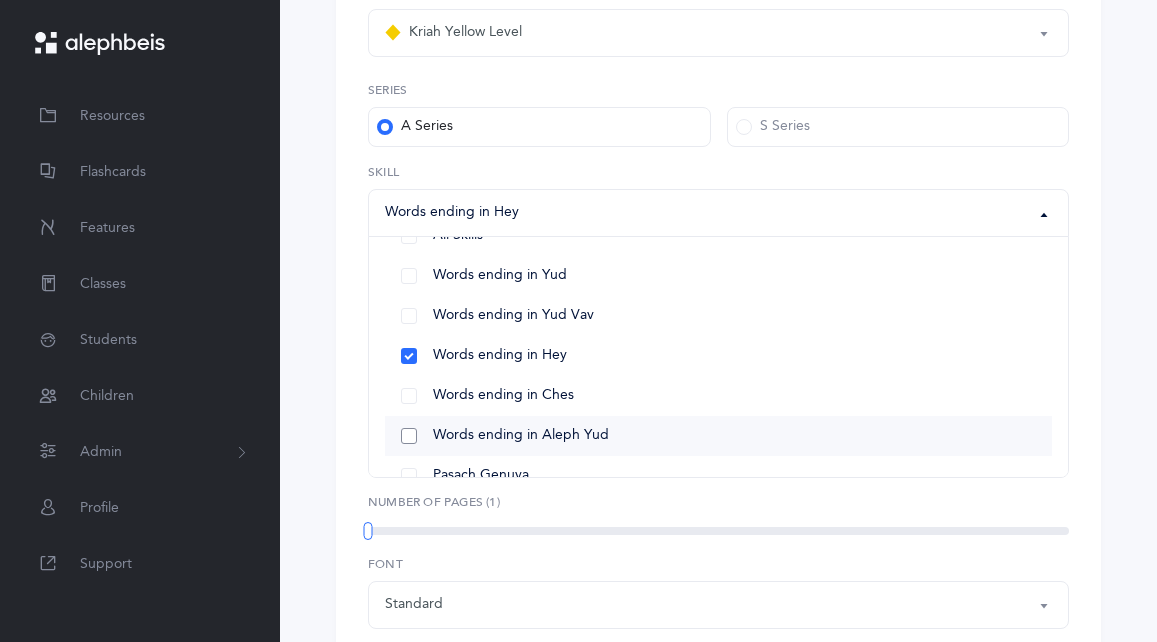 scroll, scrollTop: 72, scrollLeft: 0, axis: vertical 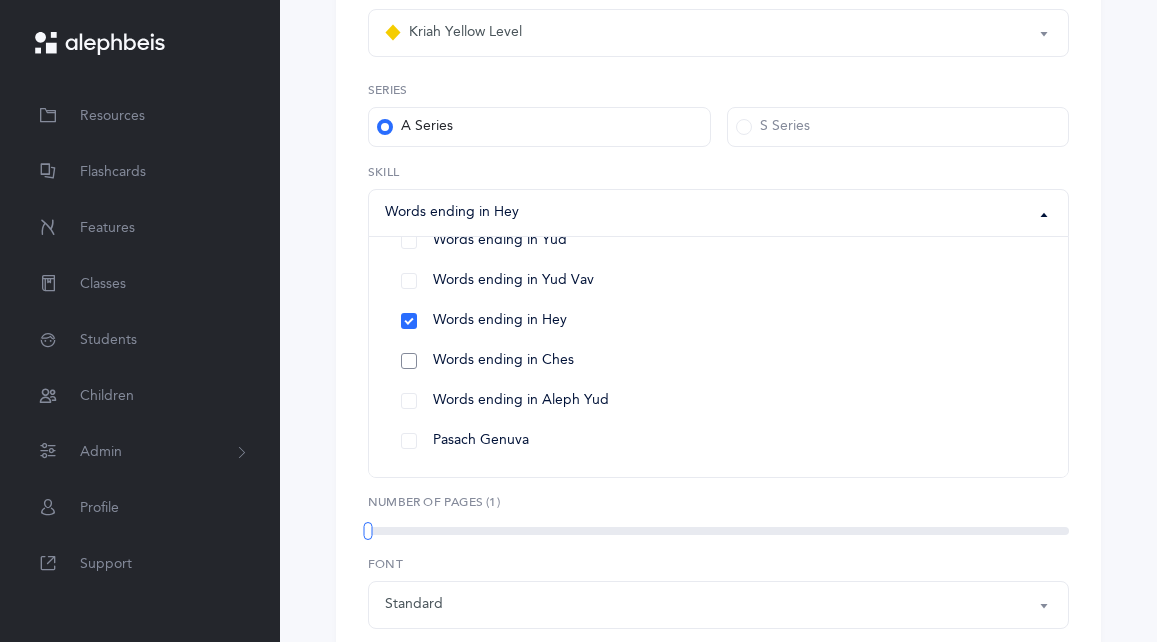 click on "Words ending in Ches" at bounding box center [718, 361] 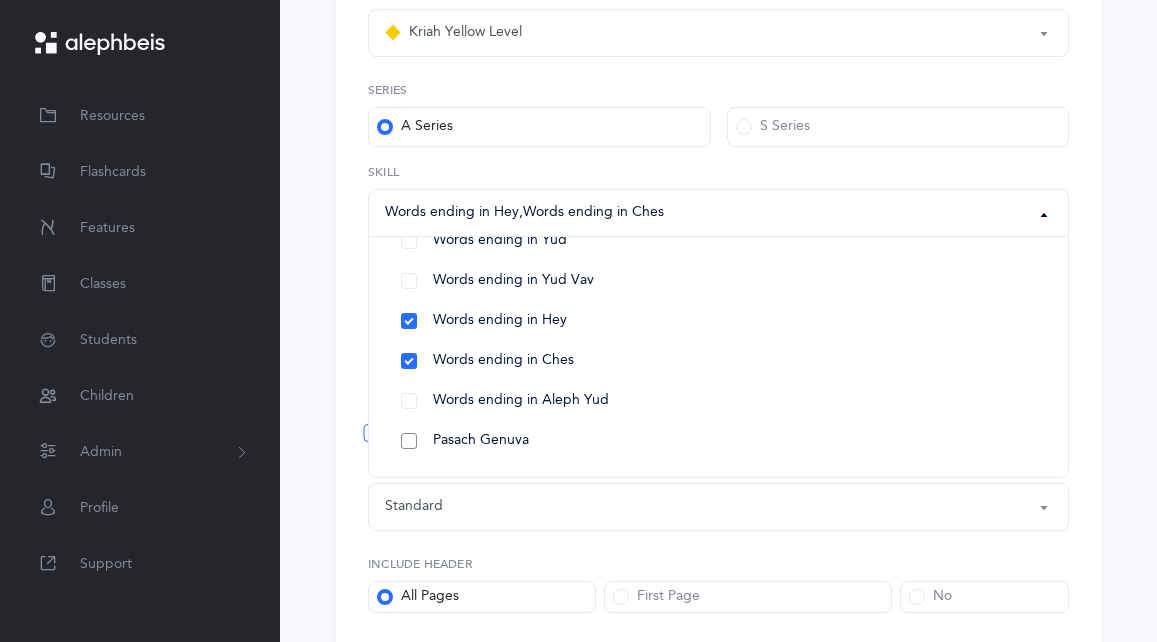 click on "Pasach Genuva" at bounding box center [718, 441] 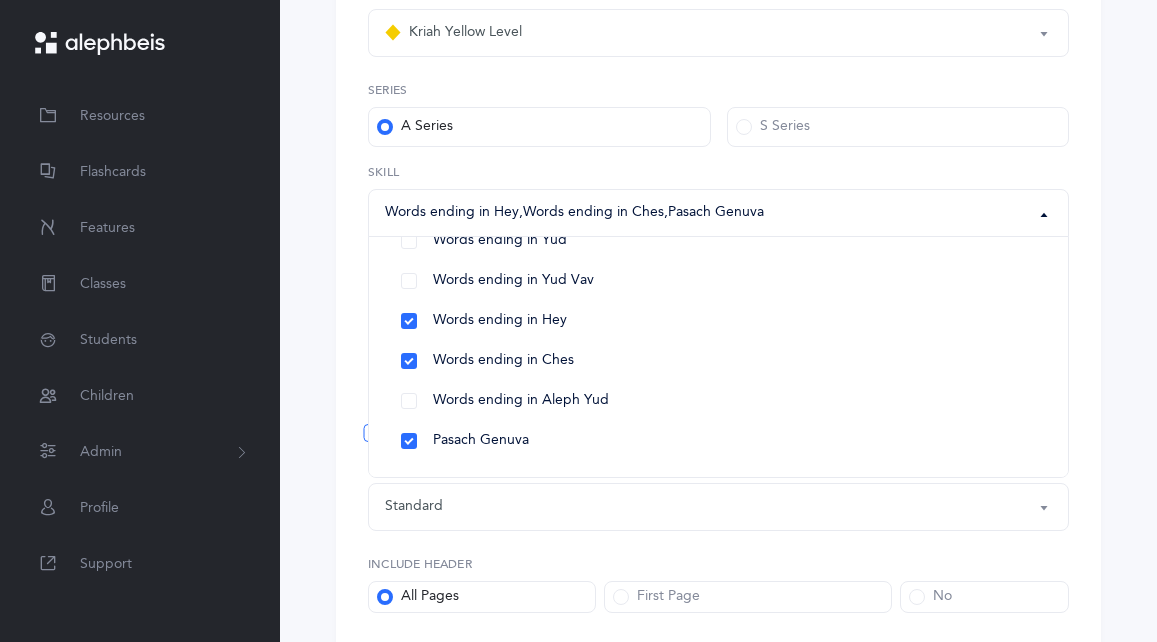 click on "This feature is currently in BETA, enjoy the initial iteration!
Improvements and new features are in progress.
Skilled Endings
1.
2.
3.
4.
5.
רָי
תָּי
נָי
פָי
תָי
כָּי
הָי
מָי
לָי
כָי
יָי
זָי
סָי
אָי
צָי
פָּי
בָּי
קָי
Page 1" at bounding box center (718, 277) 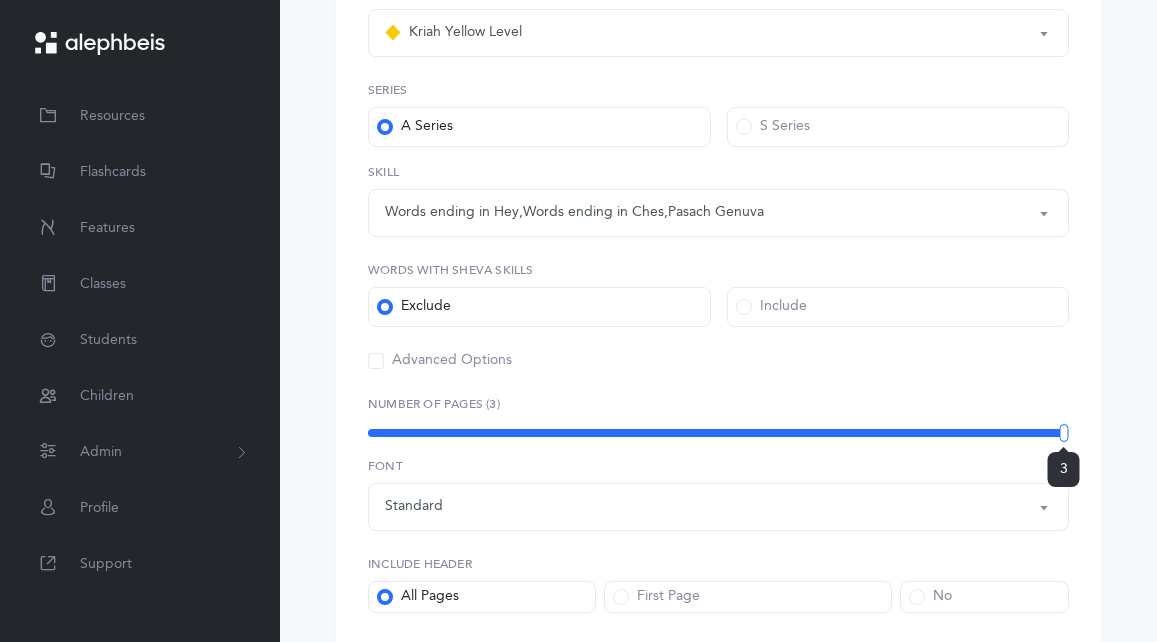 click on "3" at bounding box center [718, 433] 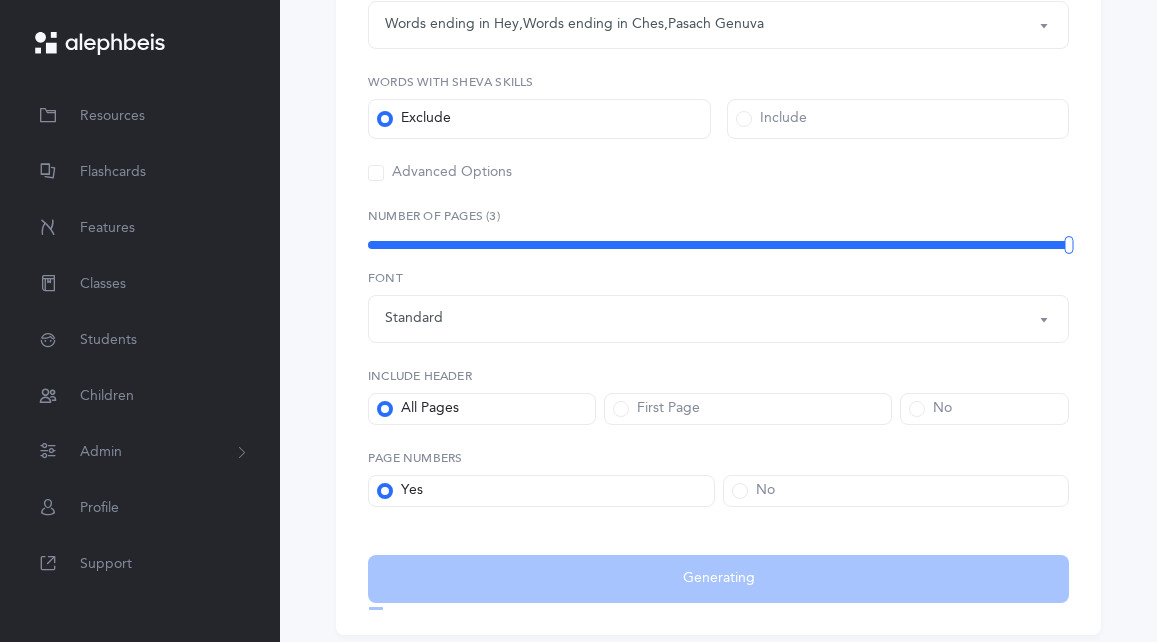 scroll, scrollTop: 661, scrollLeft: 0, axis: vertical 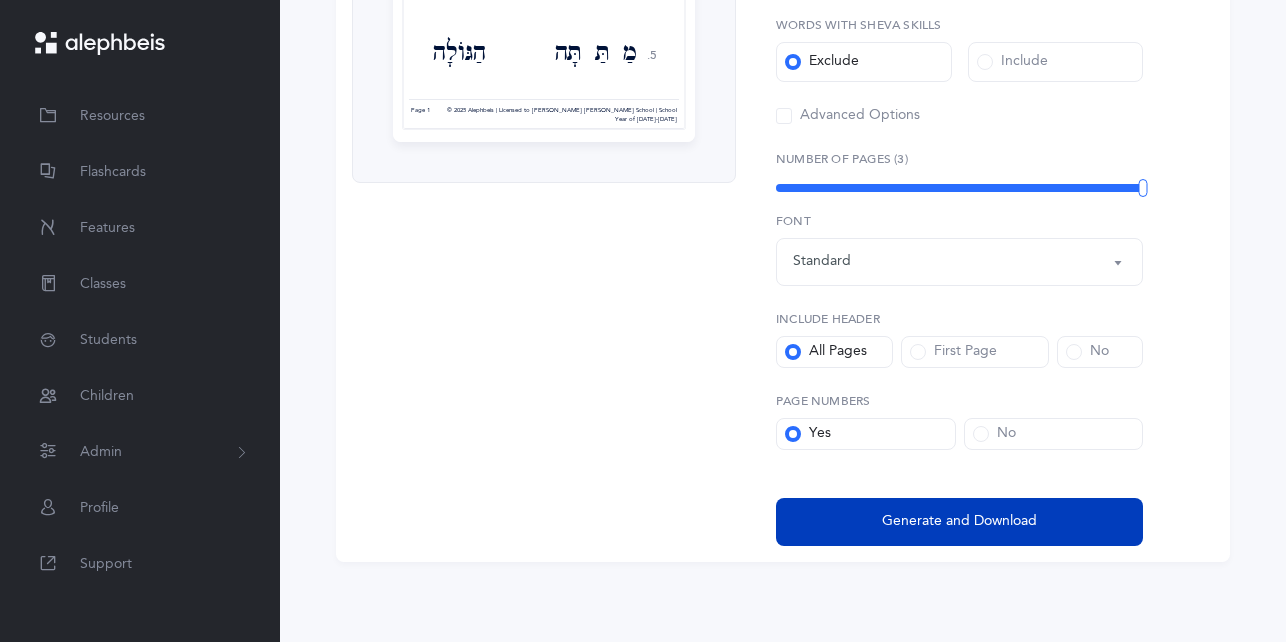 click on "Generate and Download" at bounding box center (959, 521) 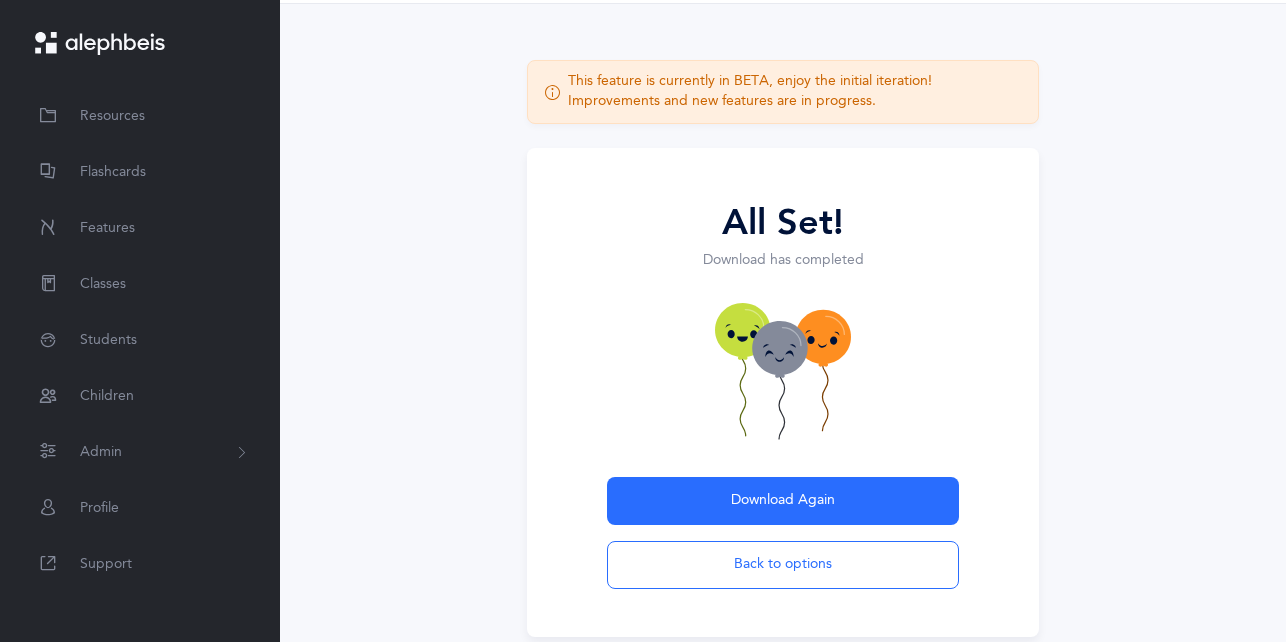 scroll, scrollTop: 0, scrollLeft: 0, axis: both 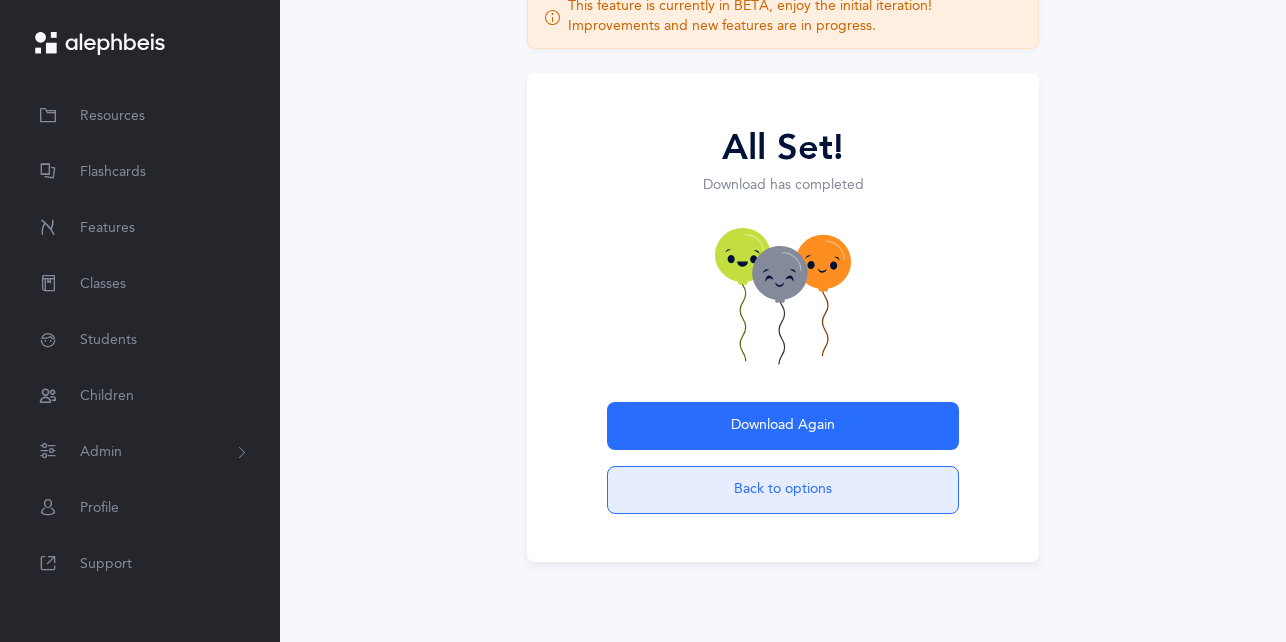 click on "Back to options" at bounding box center [783, 490] 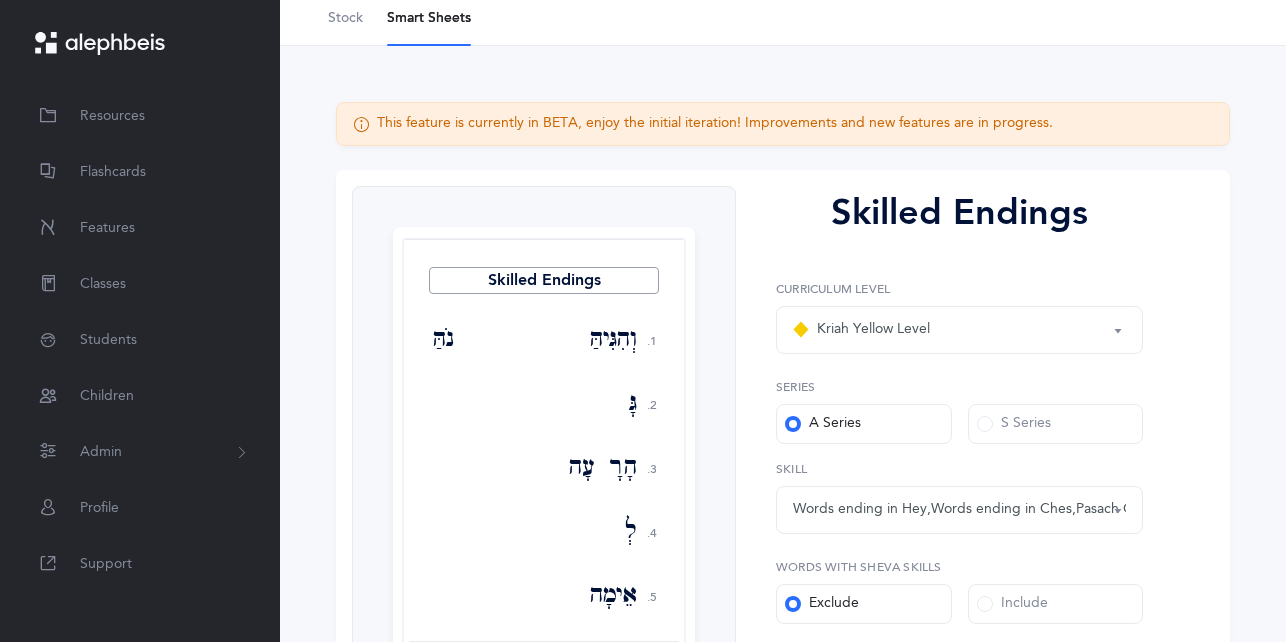 scroll, scrollTop: 0, scrollLeft: 0, axis: both 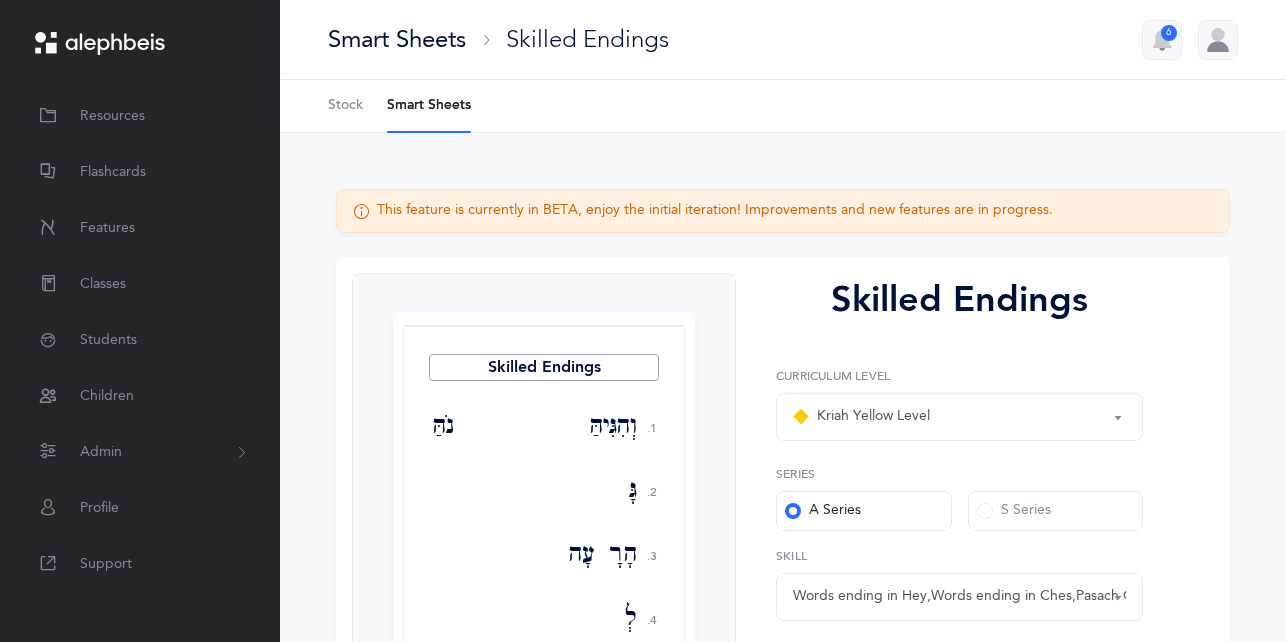click on "Smart Sheets" at bounding box center (397, 39) 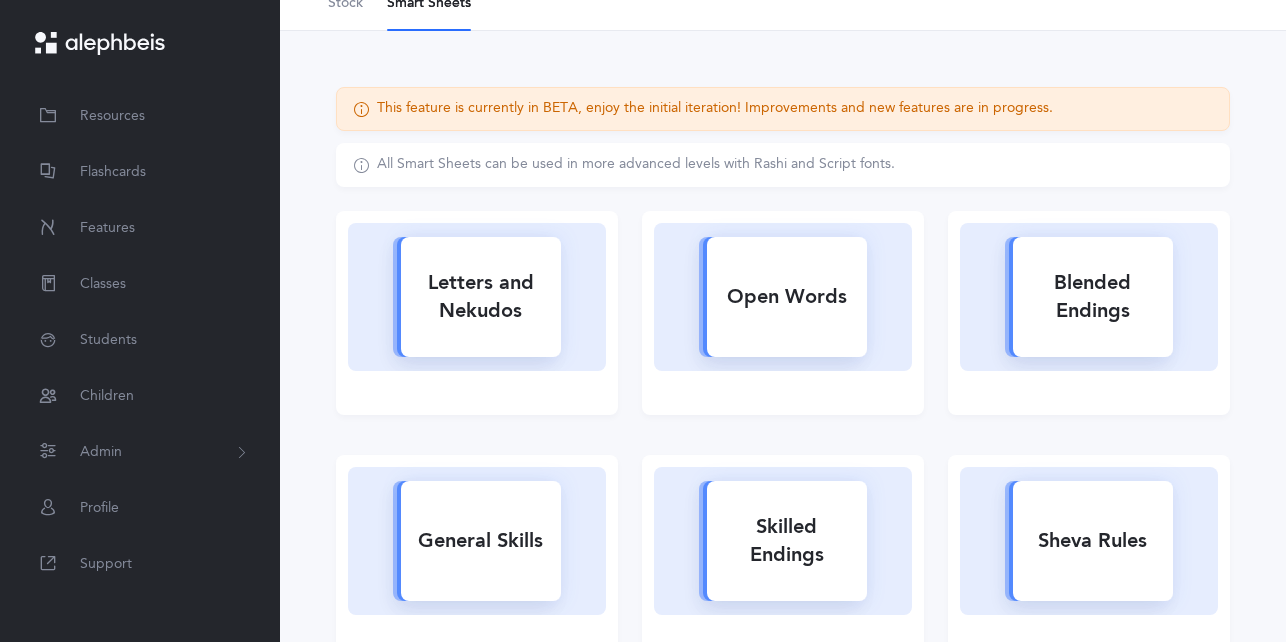 scroll, scrollTop: 400, scrollLeft: 0, axis: vertical 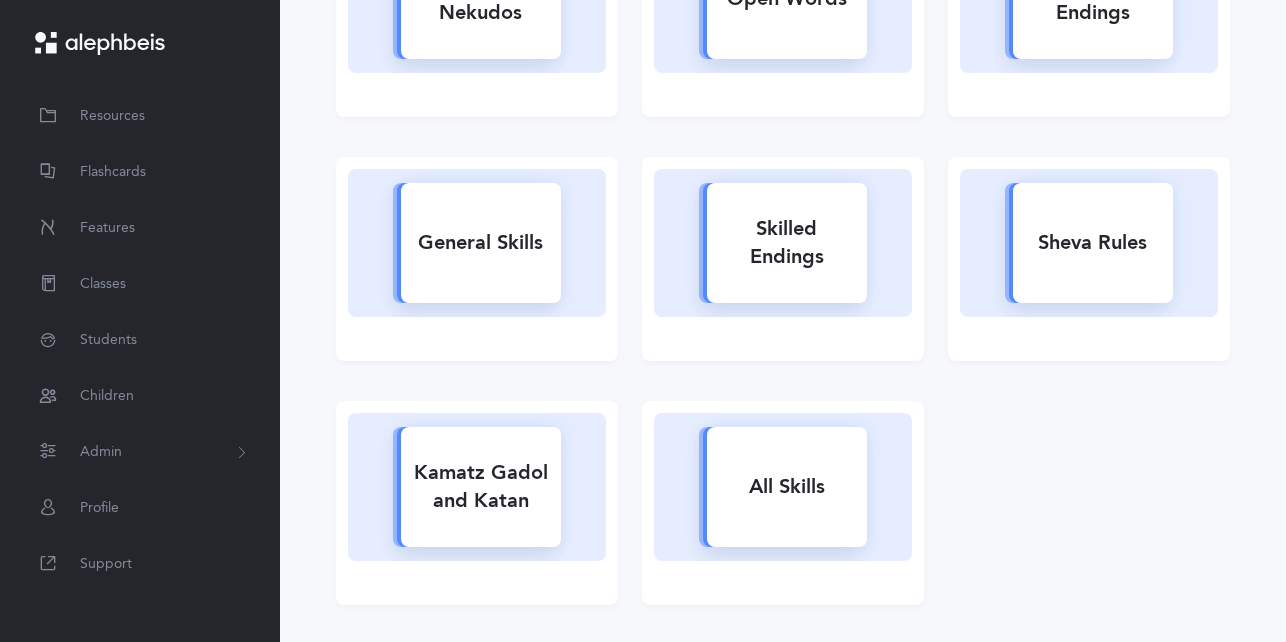 click on "Sheva Rules" at bounding box center (1093, 243) 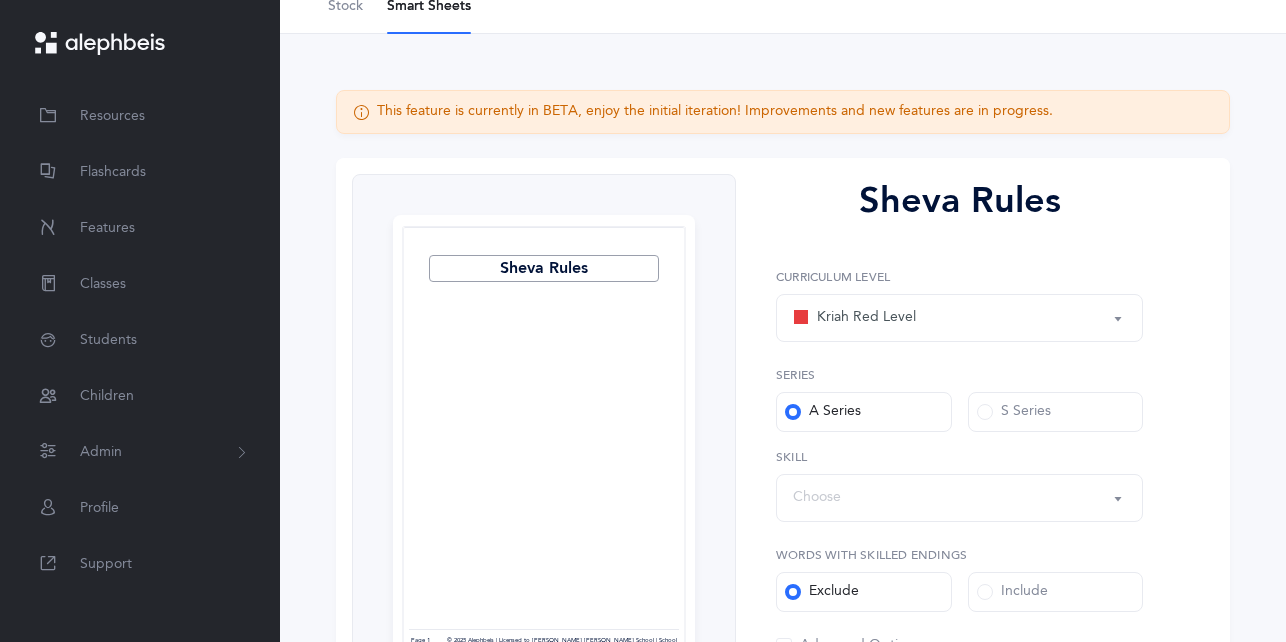 scroll, scrollTop: 300, scrollLeft: 0, axis: vertical 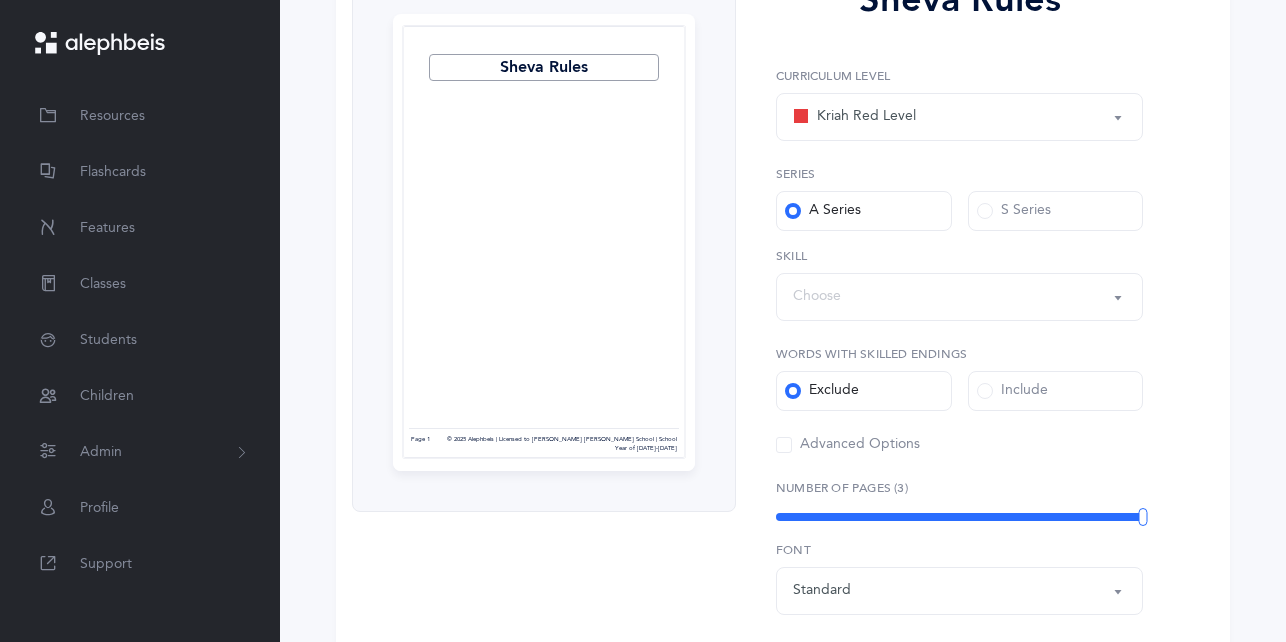 click on "Kriah Red Level" at bounding box center (959, 117) 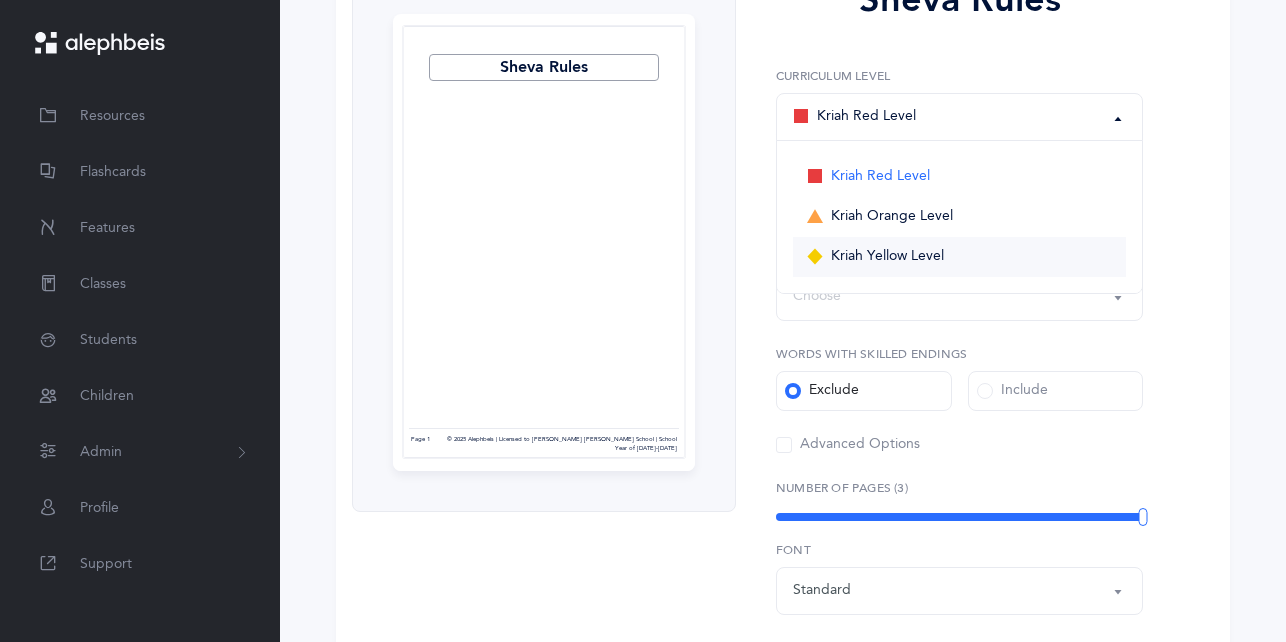 click on "Kriah Yellow Level" at bounding box center (959, 257) 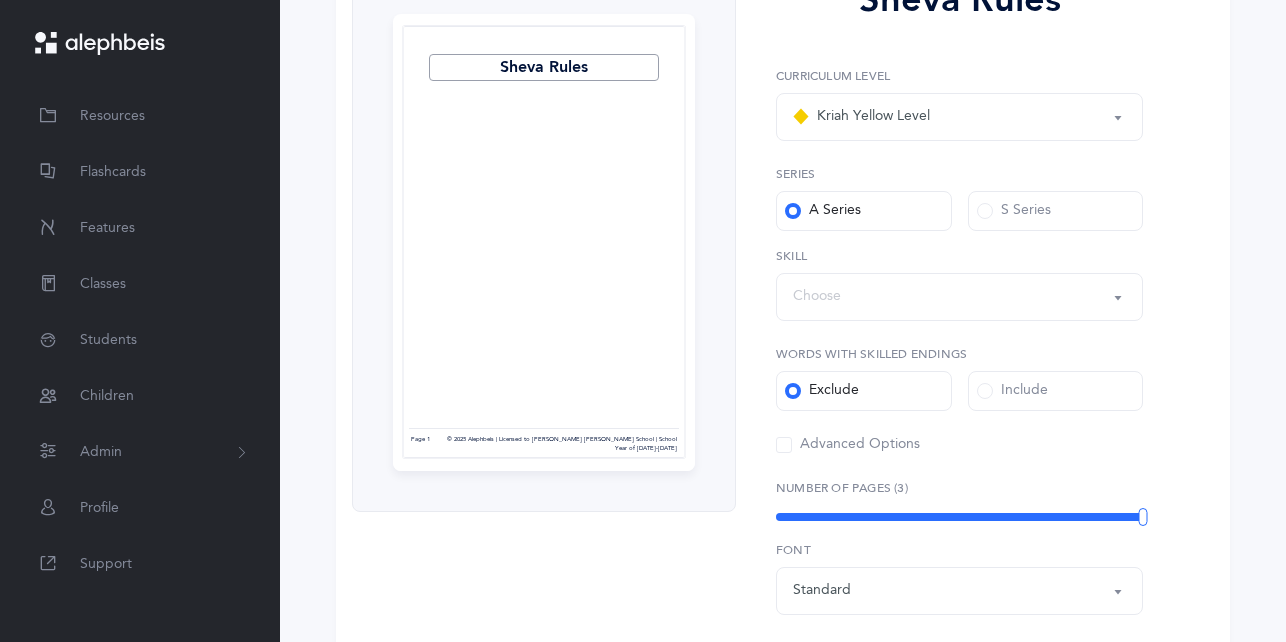 click on "Choose" at bounding box center (959, 297) 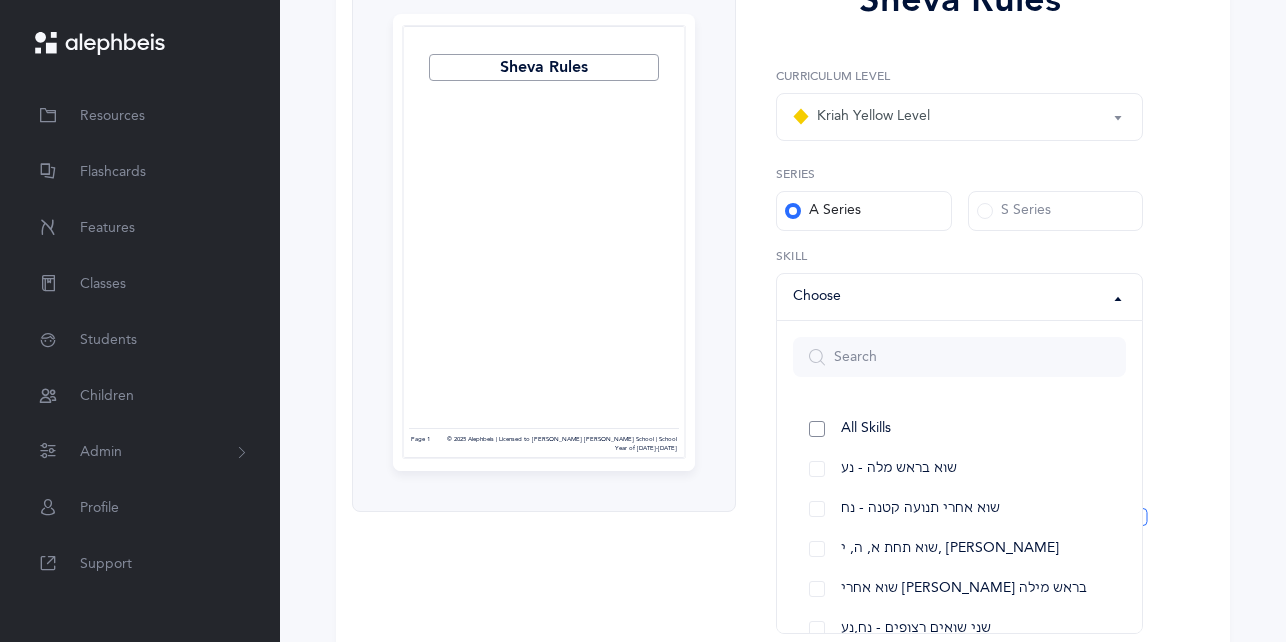 click on "All Skills" at bounding box center [866, 429] 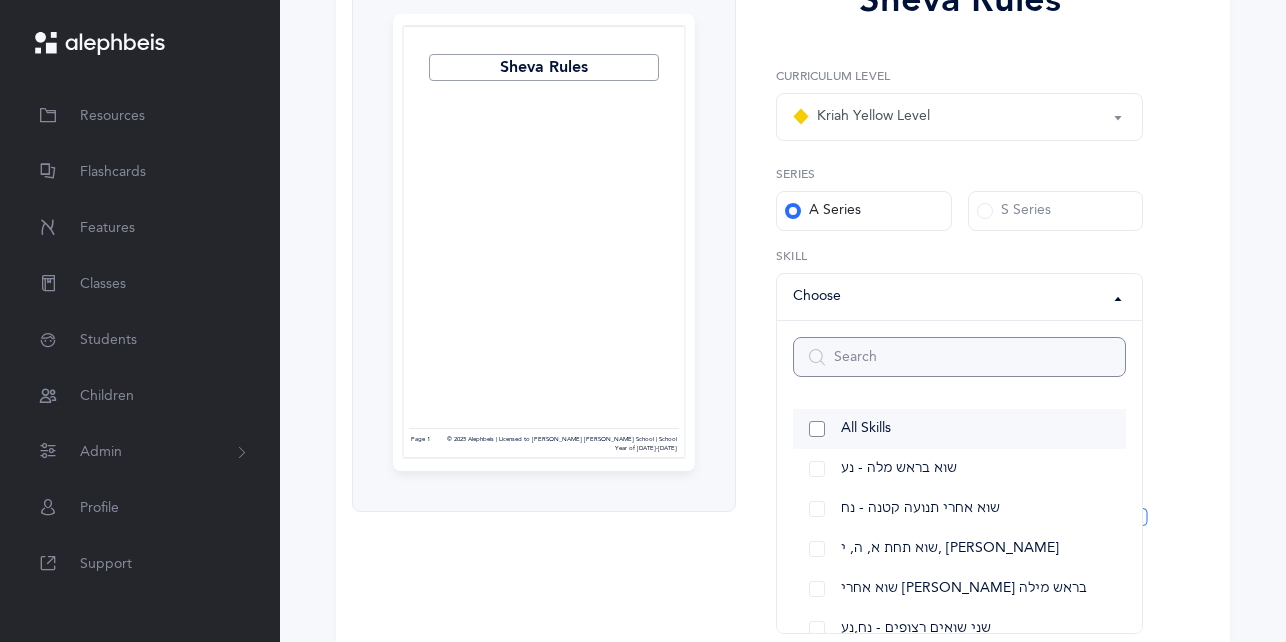 select on "all" 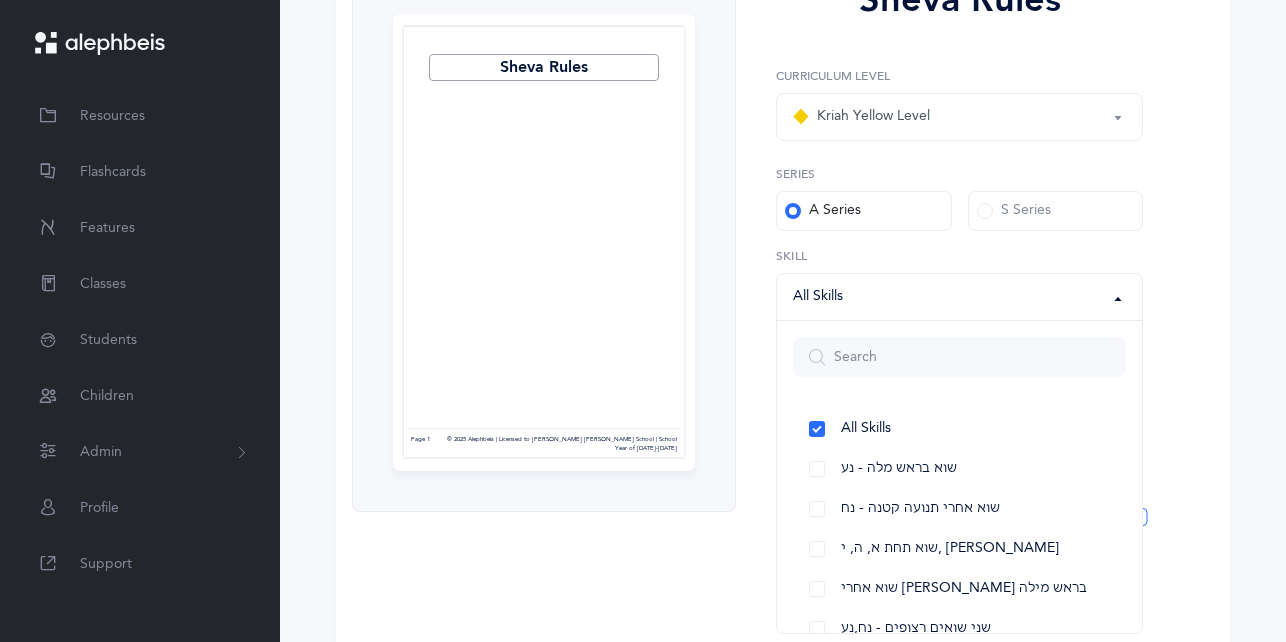 click on "Sheva Rules
Page 1
© 2025 Alephbeis | Licensed to [PERSON_NAME] [PERSON_NAME] School | School Year of [DATE]-[DATE]
Sheva Rules
1.
2.
3.
4.
5.
1.
2.
3.
4.
5.
1.
2.
3.
4.
5.
1.
2.
3.
4.
5.
1.
2.
3.
4." at bounding box center (783, 424) 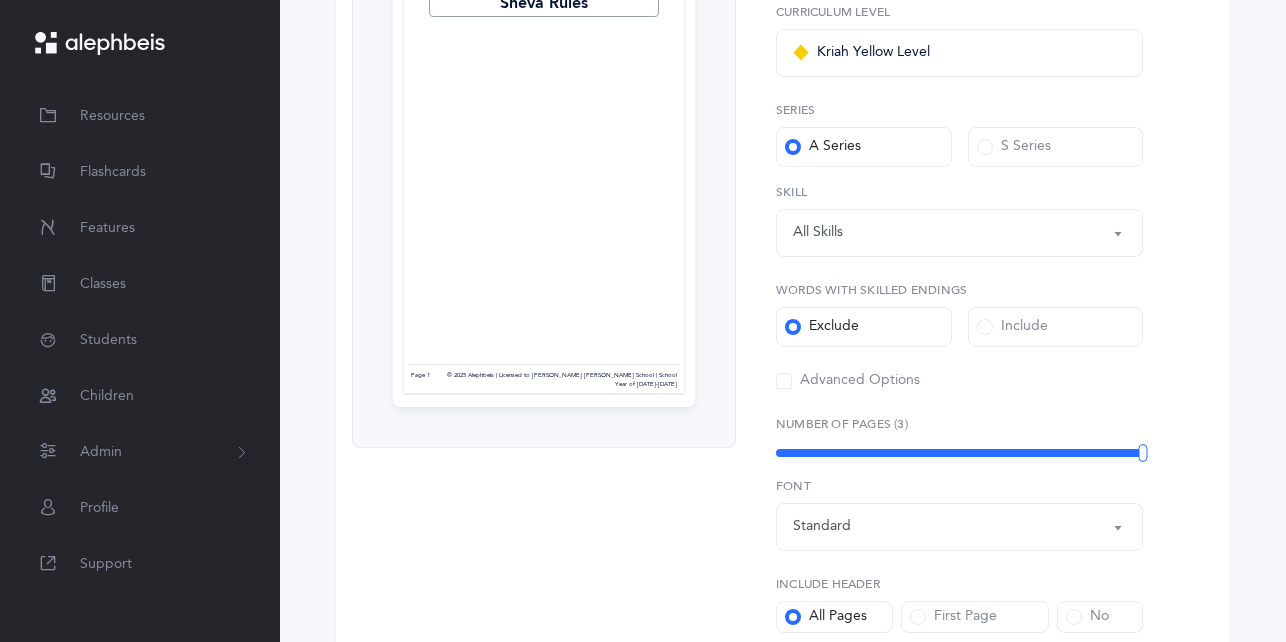 scroll, scrollTop: 400, scrollLeft: 0, axis: vertical 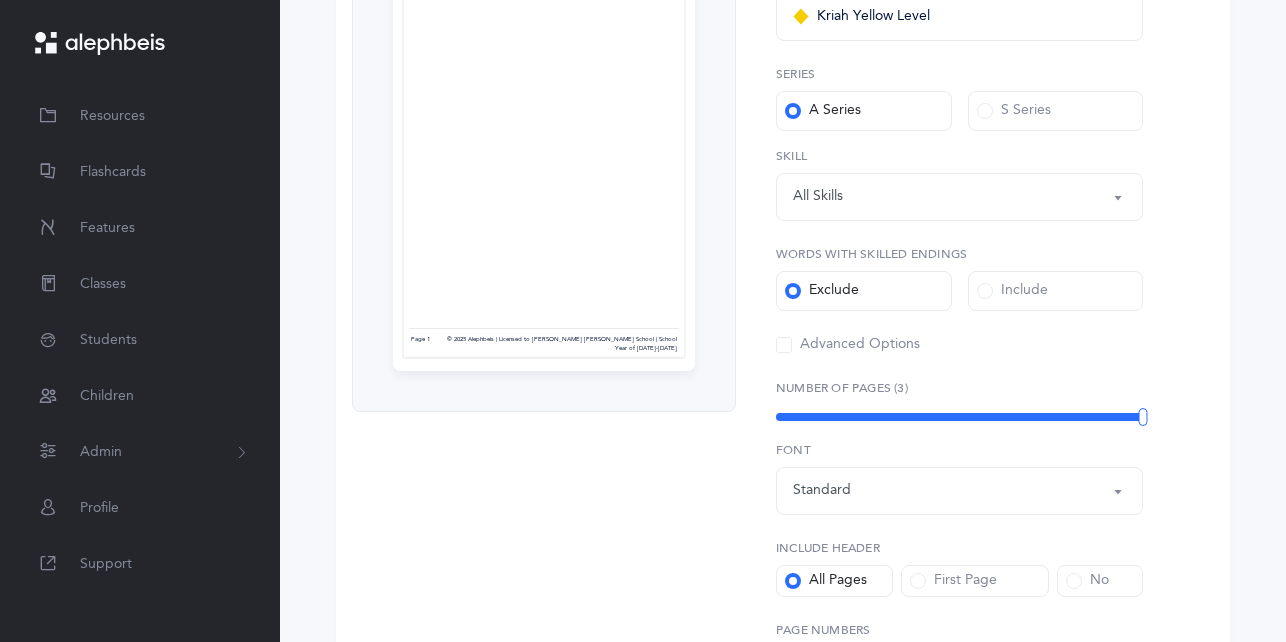 click on "Include" at bounding box center (1012, 291) 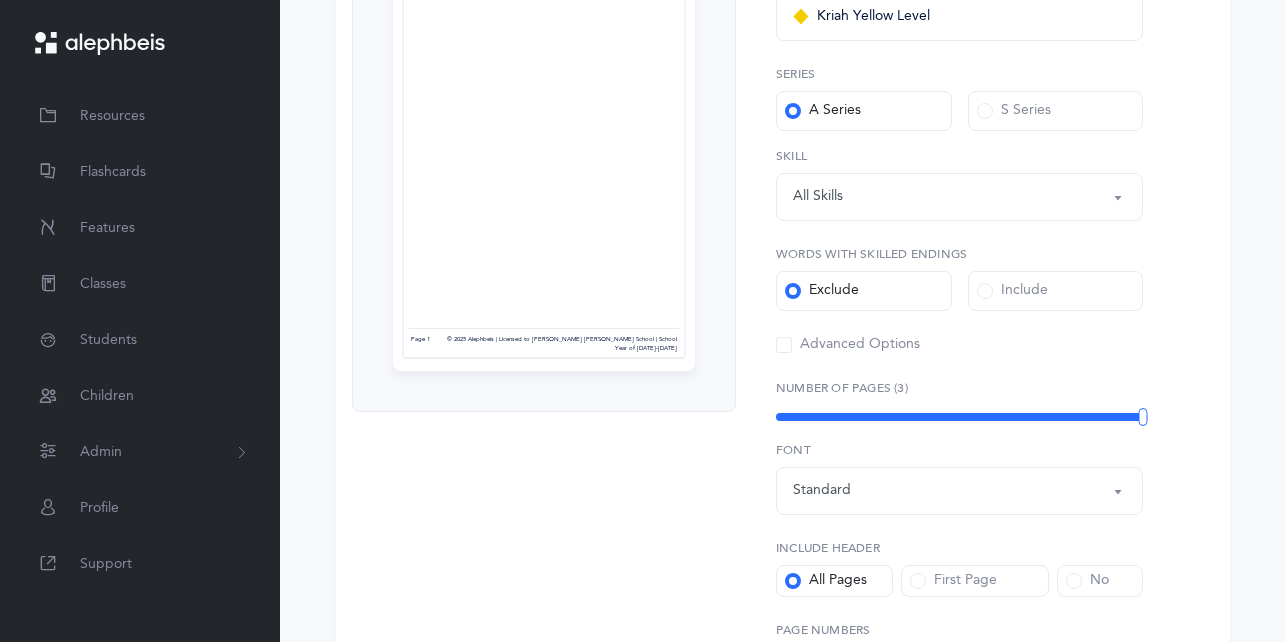 click at bounding box center [985, 291] 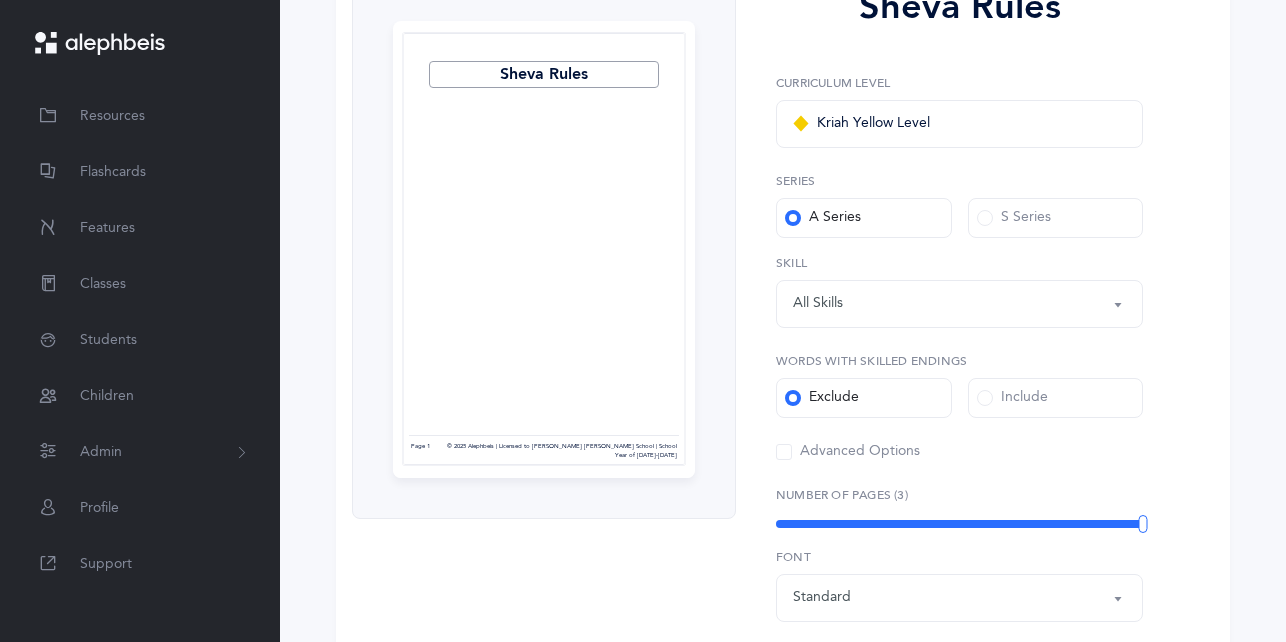 scroll, scrollTop: 429, scrollLeft: 0, axis: vertical 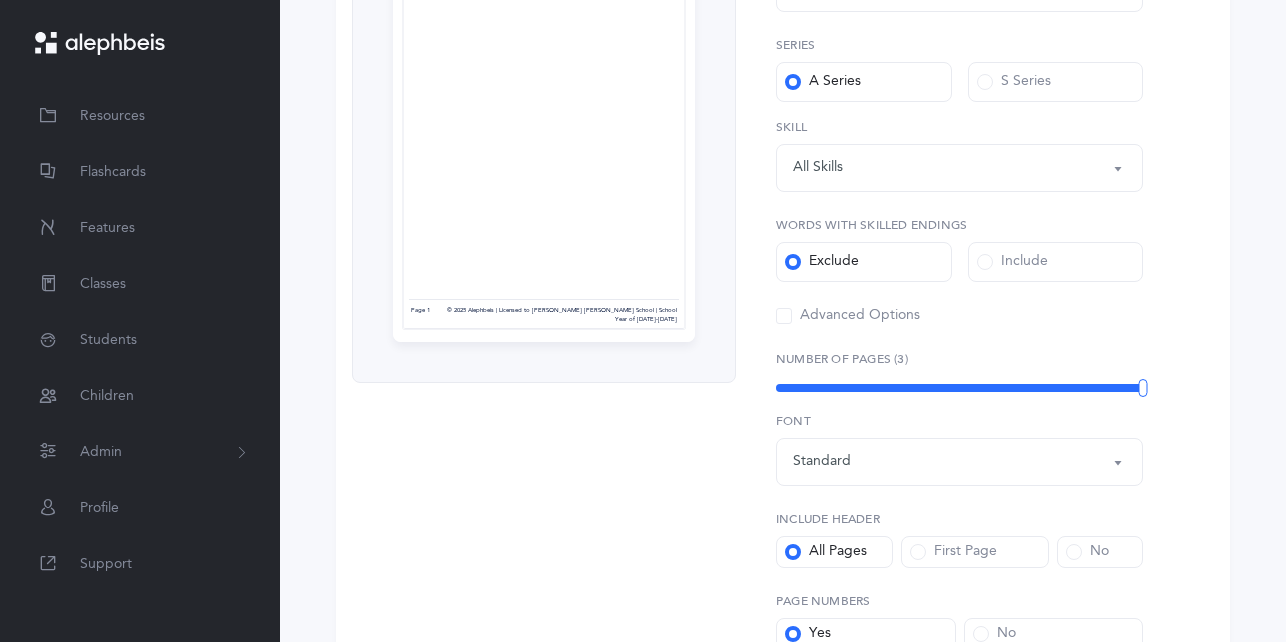 click at bounding box center (985, 262) 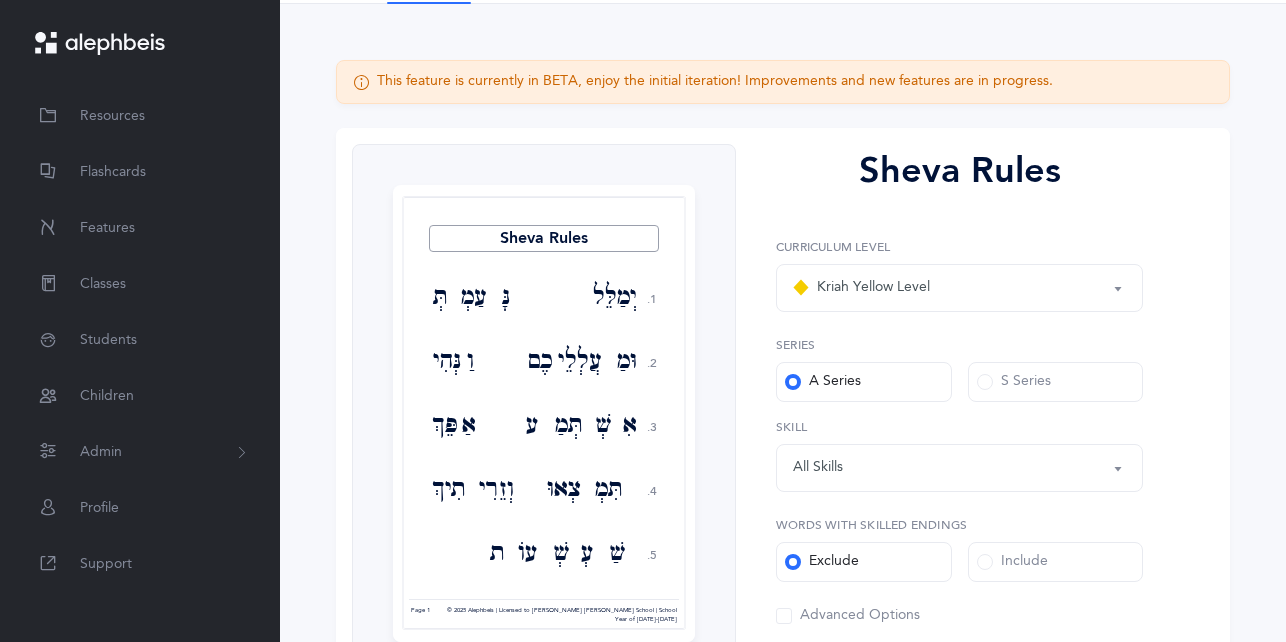 scroll, scrollTop: 429, scrollLeft: 0, axis: vertical 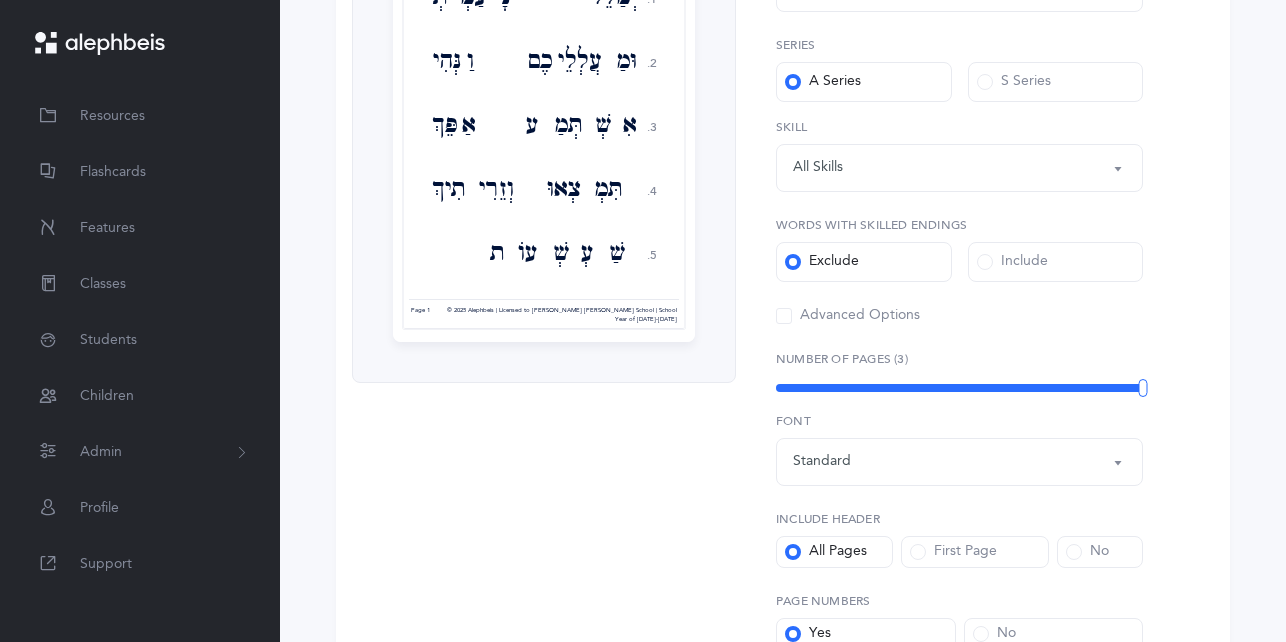 click on "Include" at bounding box center [1012, 262] 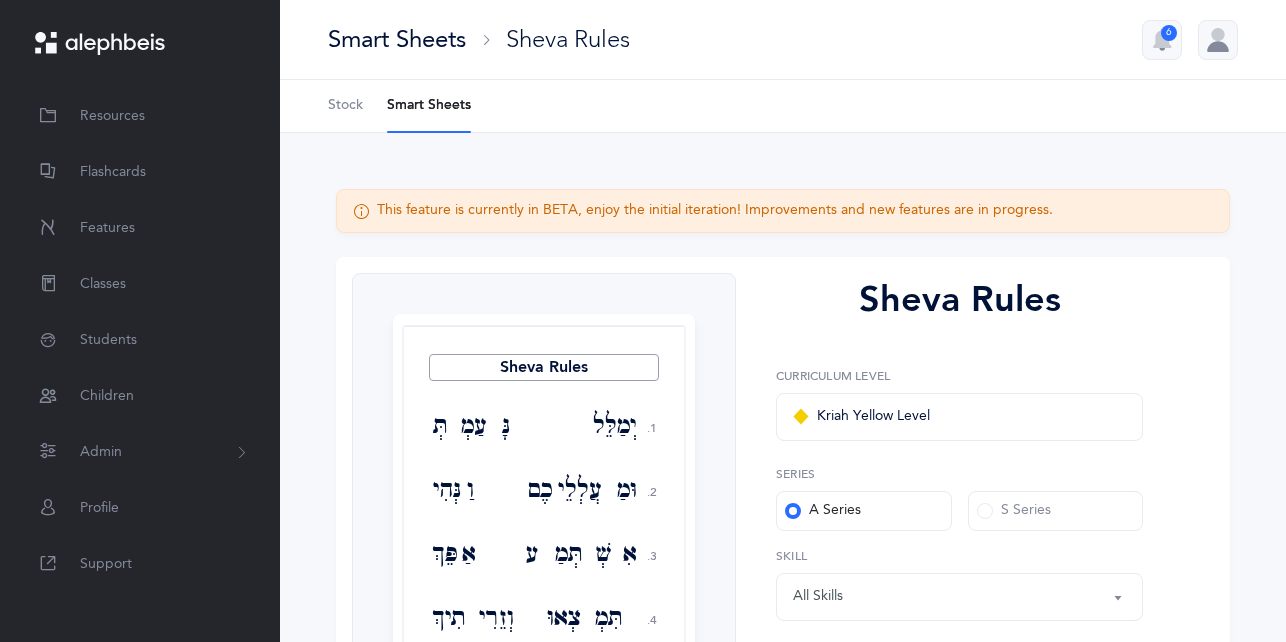 scroll, scrollTop: 629, scrollLeft: 0, axis: vertical 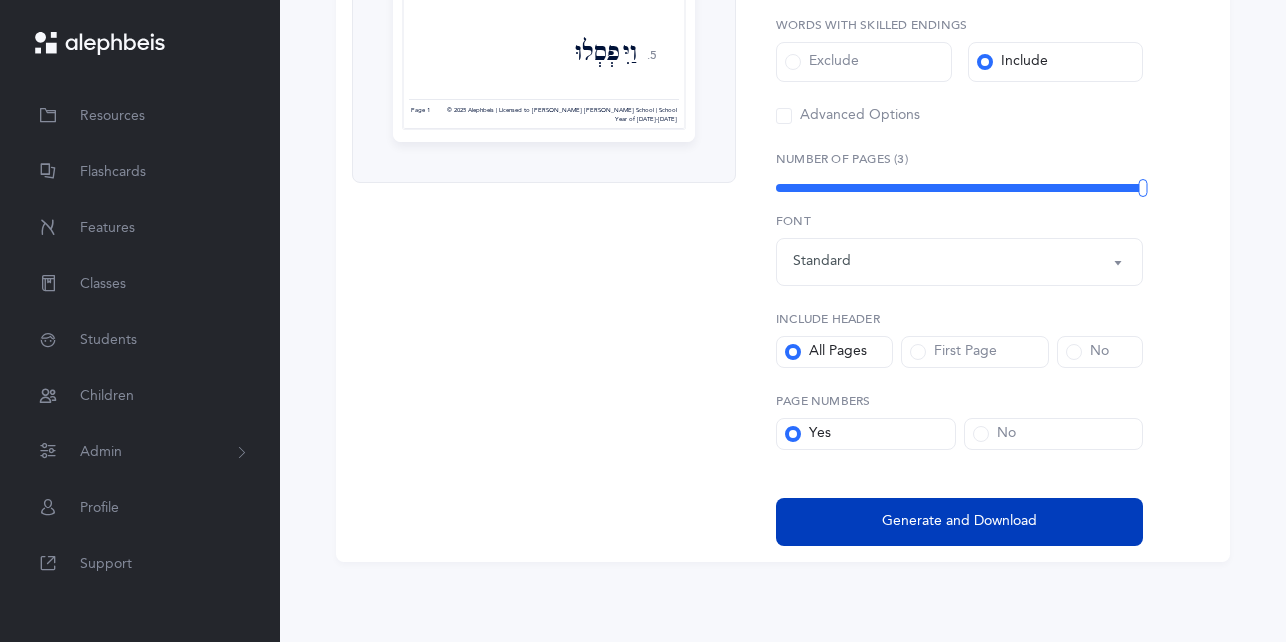 click on "Generate and Download" at bounding box center [959, 521] 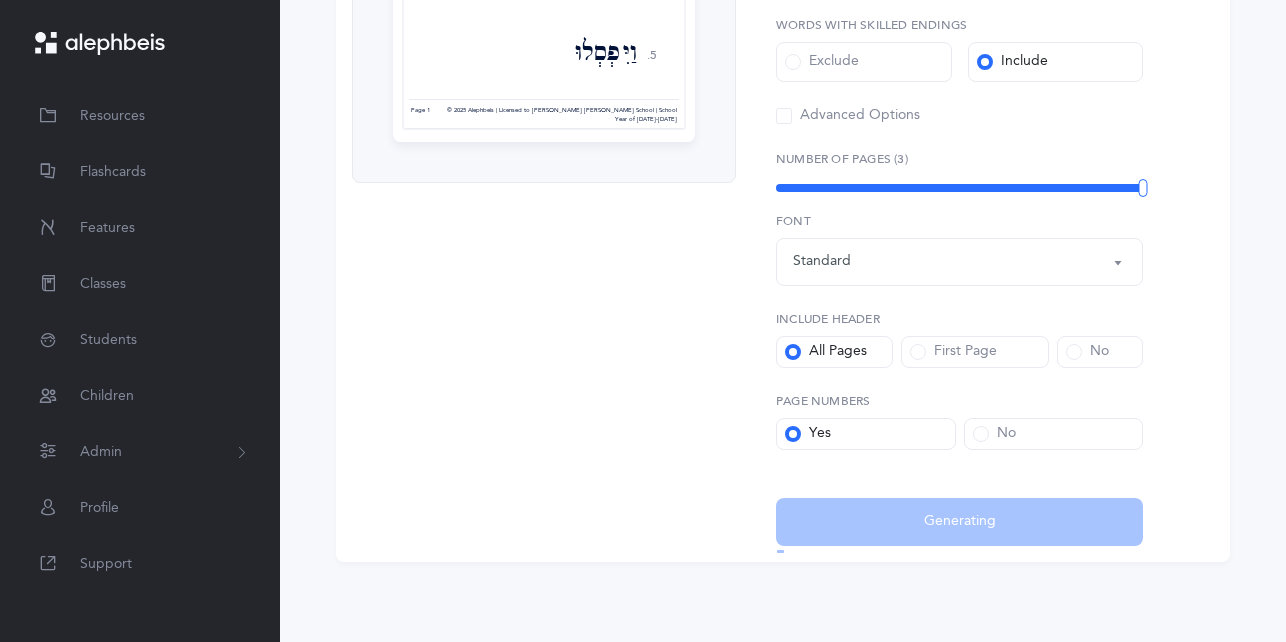 select on "3" 